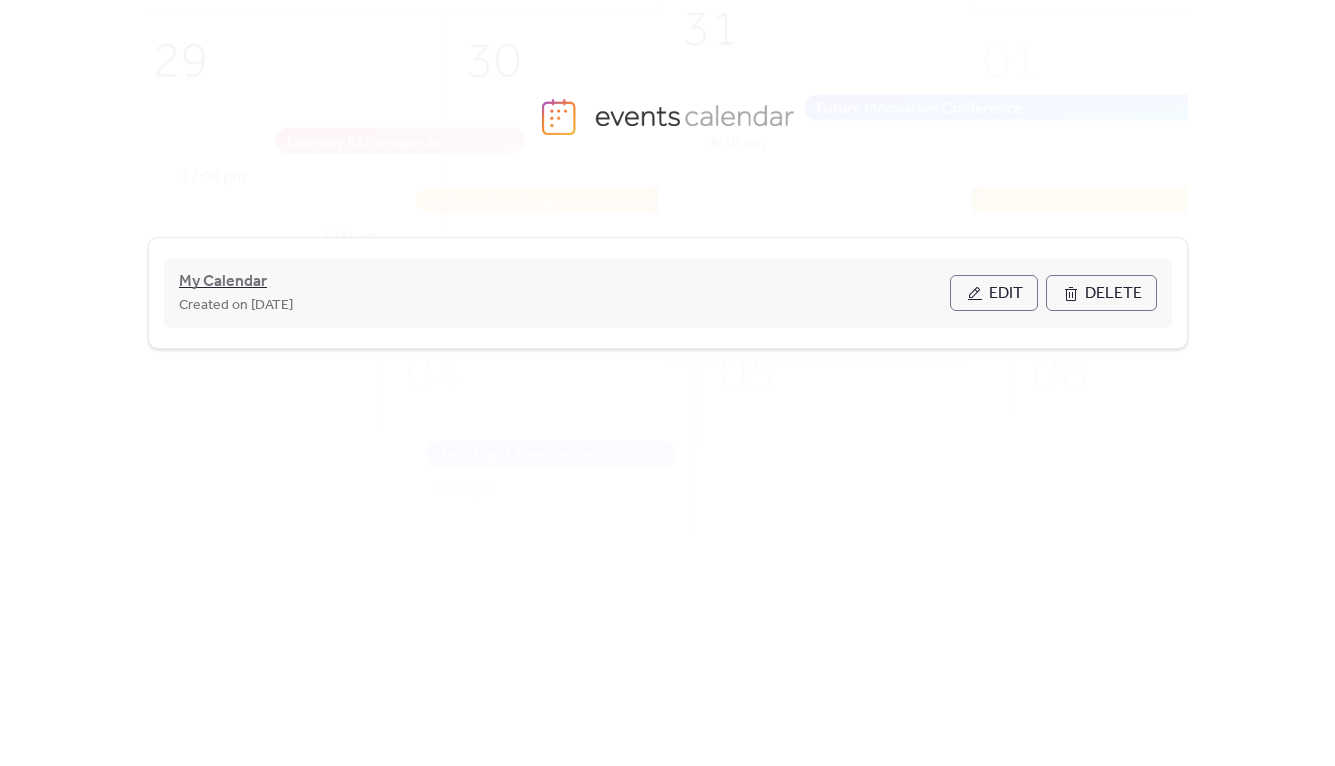 scroll, scrollTop: 0, scrollLeft: 0, axis: both 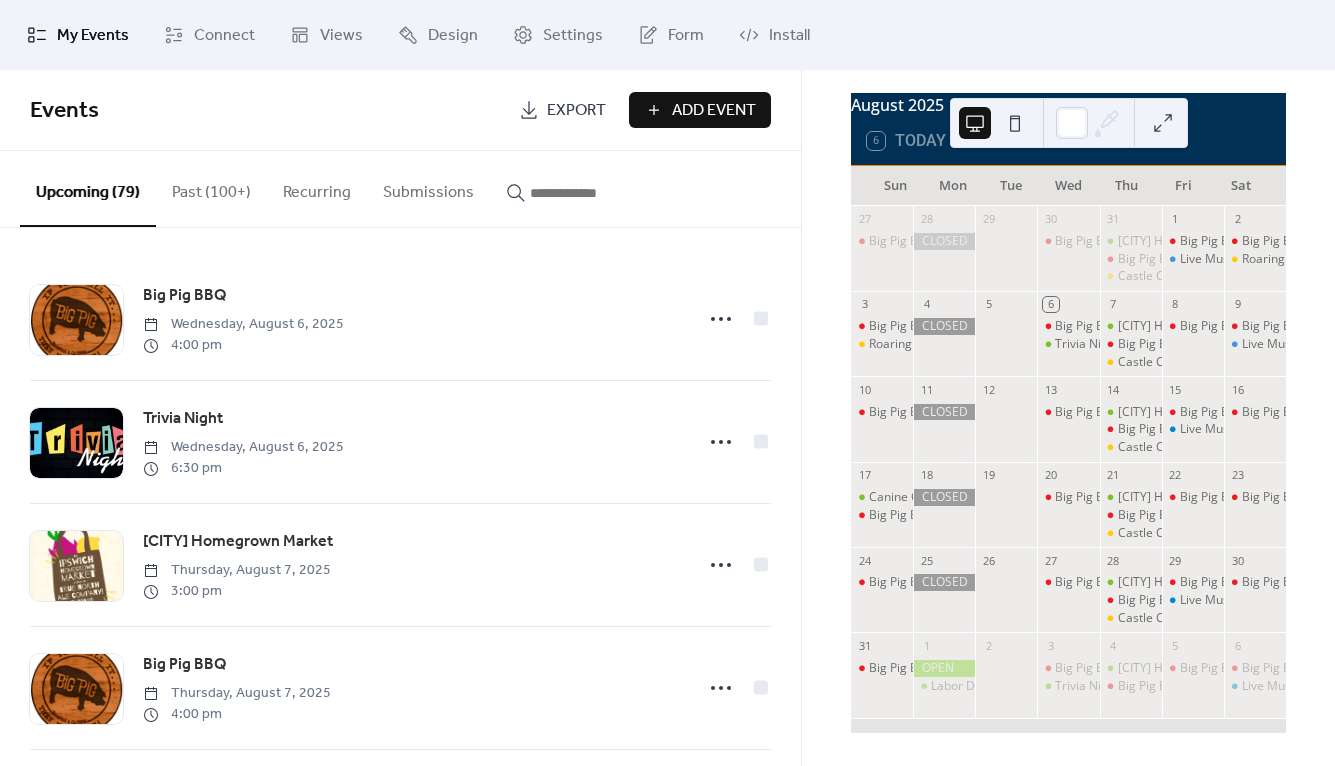 click on "August 2025" at bounding box center (1068, 105) 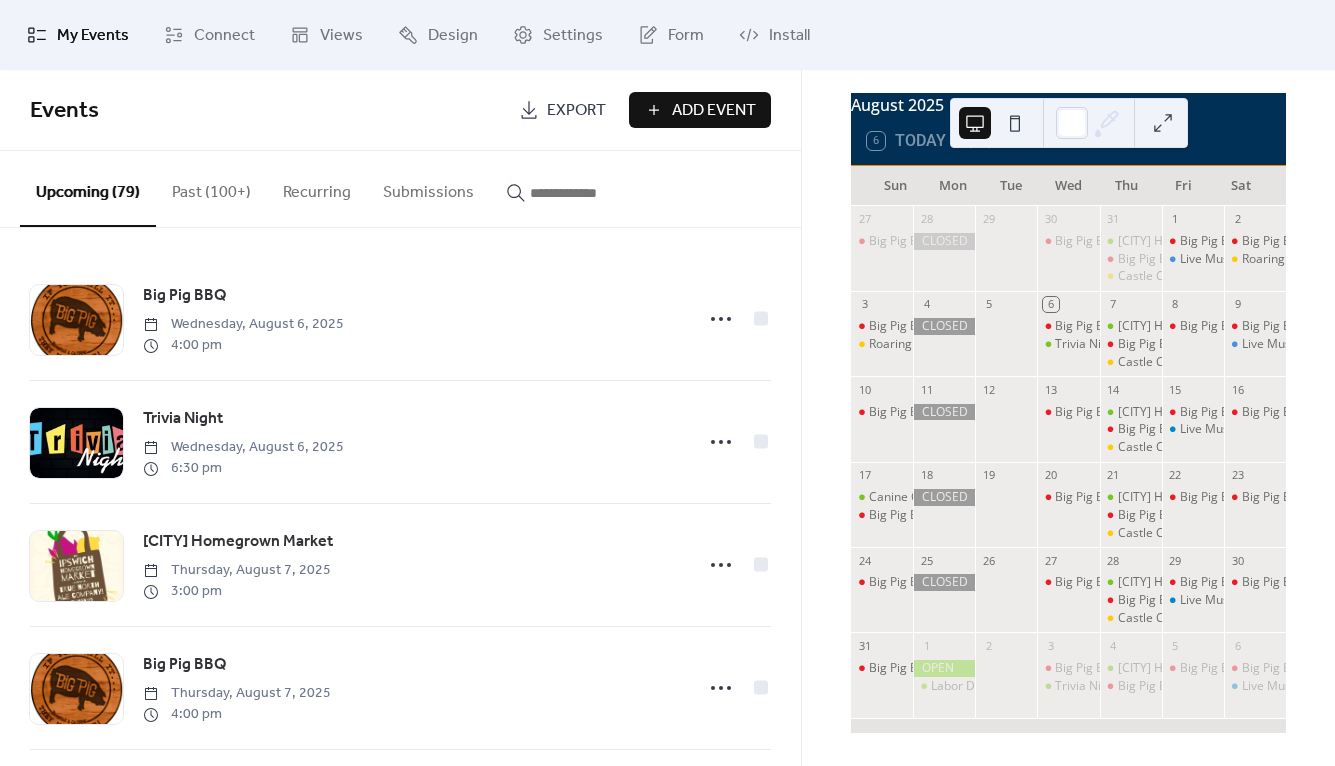 click on "[MONTH] [YEAR] 6 Today Sun Mon Tue Wed Thu Fri Sat 27 Big Pig BBQ 28 29 30 Big Pig BBQ 31 [CITY] Homegrown Market Big Pig BBQ Castle Concert 1 Big Pig BBQ Live Music: [SONG_TITLE] 2 Big Pig BBQ Roaring Twenties Lawn Party 3 Big Pig BBQ Roaring Twenties Lawn Party 4 5 6 Big Pig BBQ Trivia Night 7 [CITY] Homegrown Market Big Pig BBQ Castle Concert 8 Big Pig BBQ 9 Big Pig BBQ Live Music: [BAND_NAME] 10 Big Pig BBQ 11 12 13 Big Pig BBQ 14 [CITY] Homegrown Market Big Pig BBQ Castle Concert 15 Big Pig BBQ Live Music: [PERSON] 16 Big Pig BBQ 17 Canine Collaborative Big Pig BBQ 18 19 20 Big Pig BBQ 21 [CITY] Homegrown Market Big Pig BBQ Castle Concert 22 Big Pig BBQ 23 Big Pig BBQ 24 Big Pig BBQ 25 26 27 Big Pig BBQ 28 [CITY] Homegrown Market Big Pig BBQ Castle Concert 29 Big Pig BBQ Live Music: [PERSON] 30 Big Pig BBQ 31 Big Pig BBQ 1 Labor Day 2 3 Big Pig BBQ Trivia Night 4 [CITY] Homegrown Market Big Pig BBQ 5 Big Pig BBQ 6 Big Pig BBQ Live Music: [BAND_NAME]" at bounding box center (1068, 413) 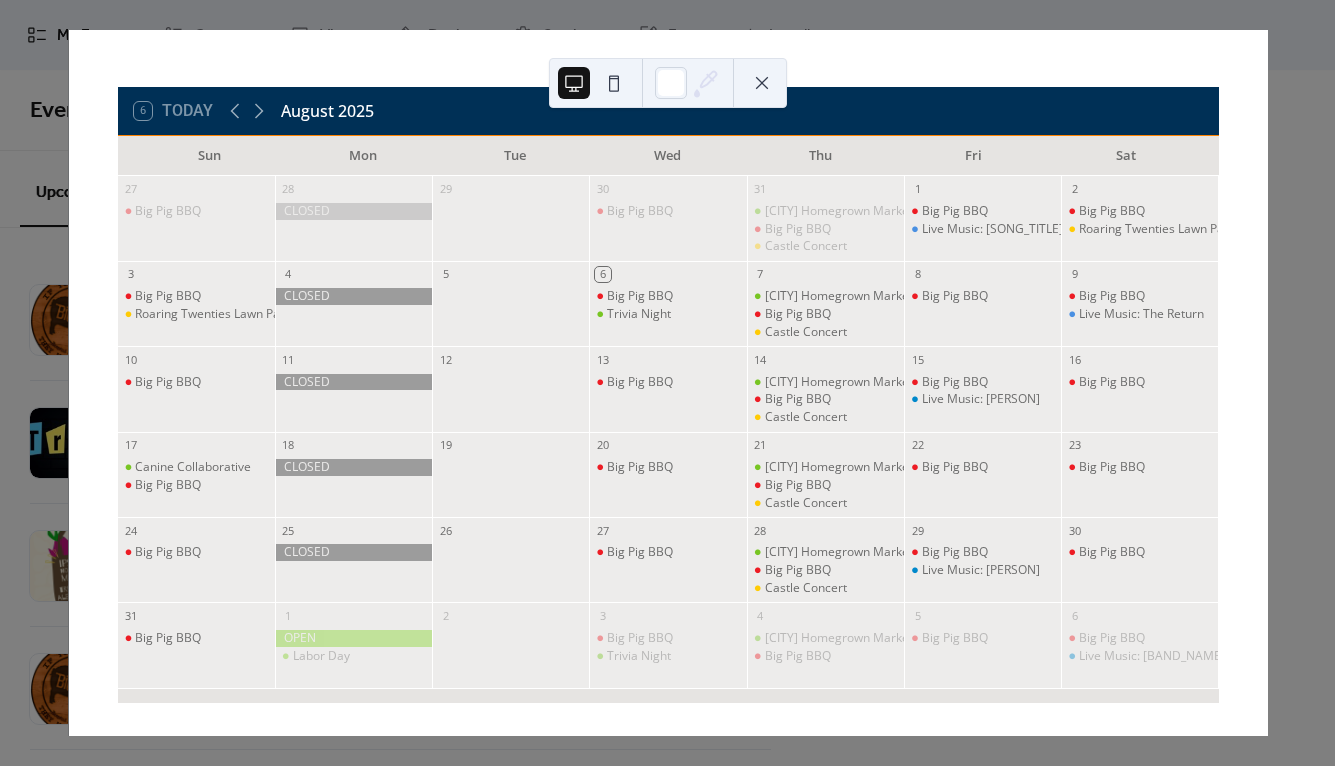 scroll, scrollTop: 49, scrollLeft: 0, axis: vertical 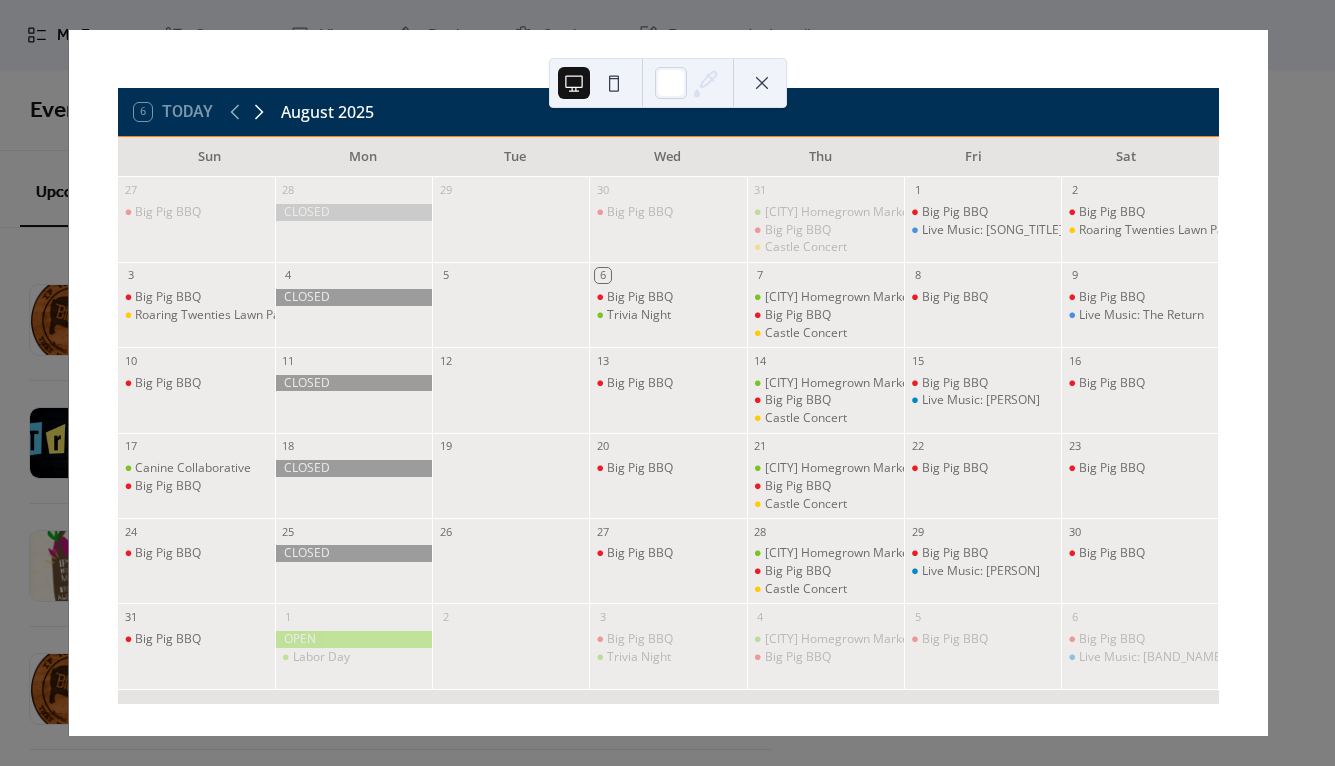 click 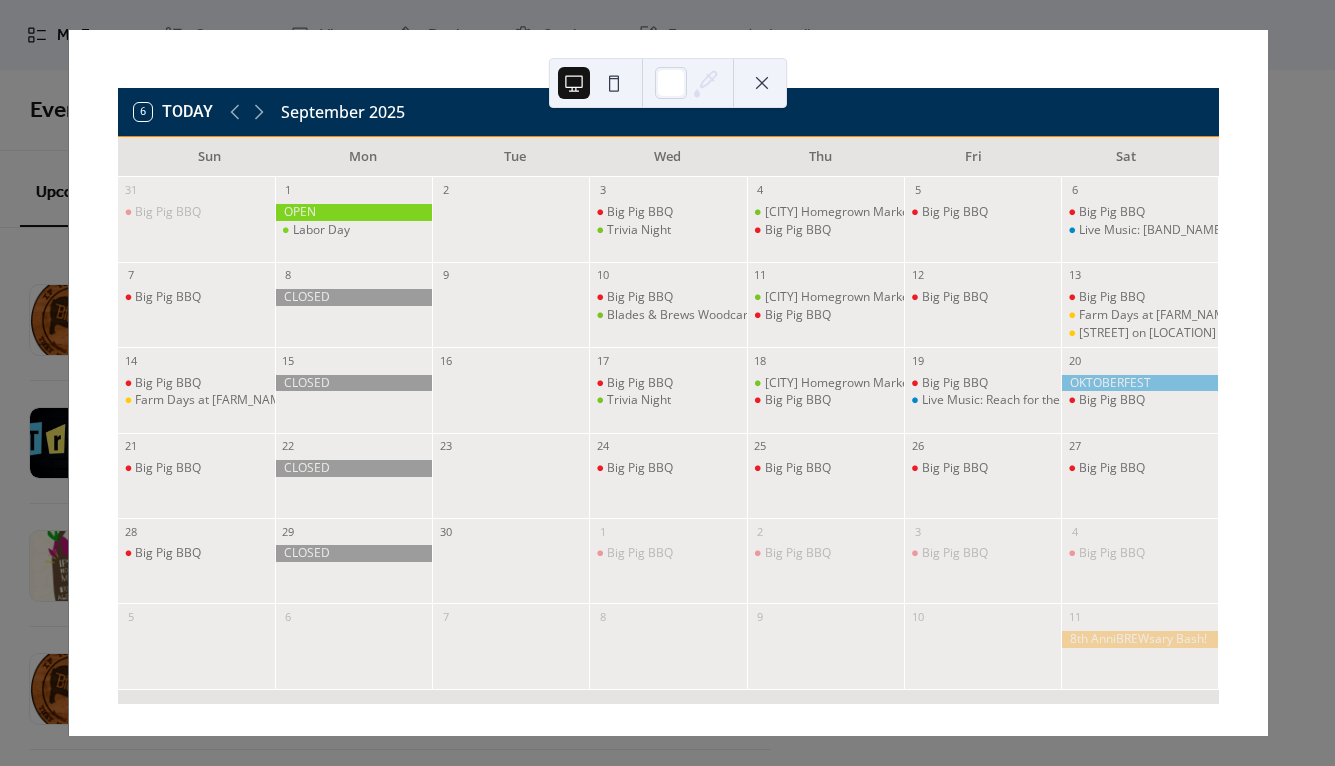 click at bounding box center [762, 83] 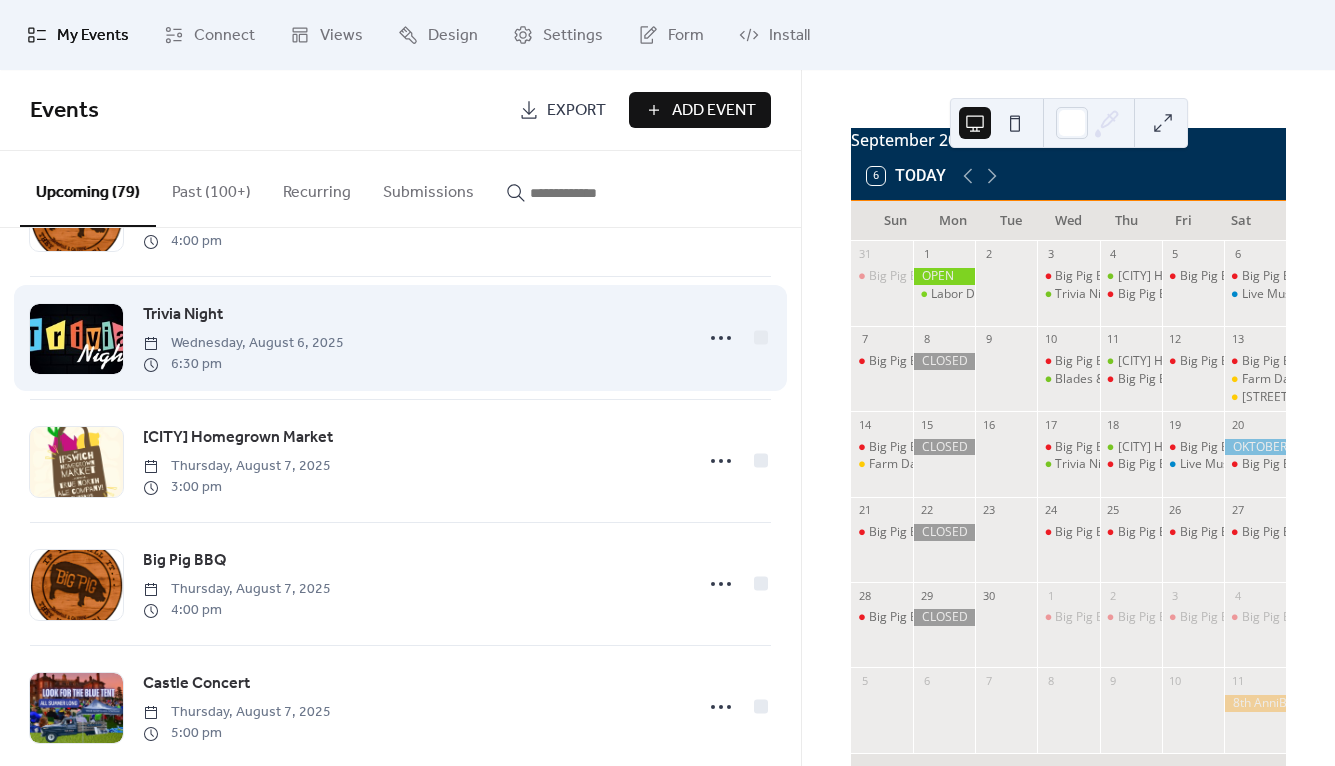 scroll, scrollTop: 100, scrollLeft: 0, axis: vertical 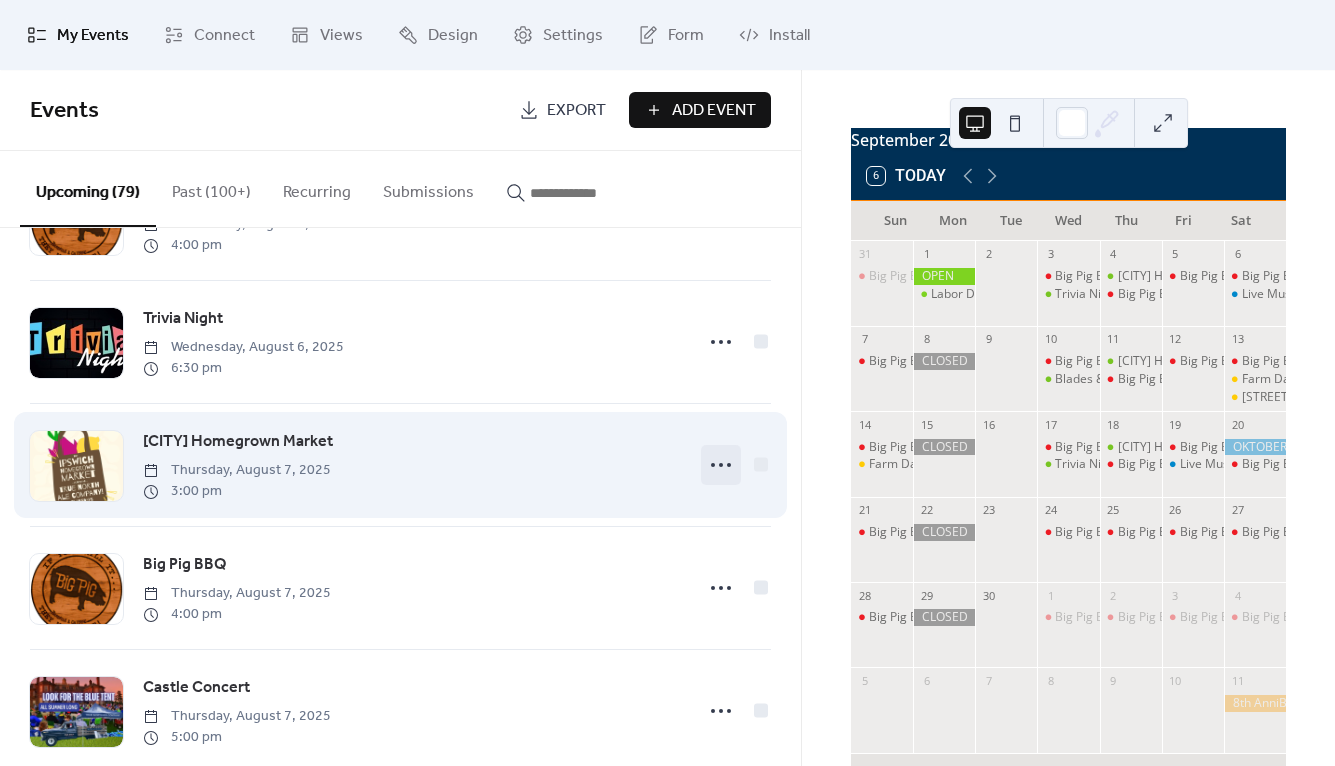 click 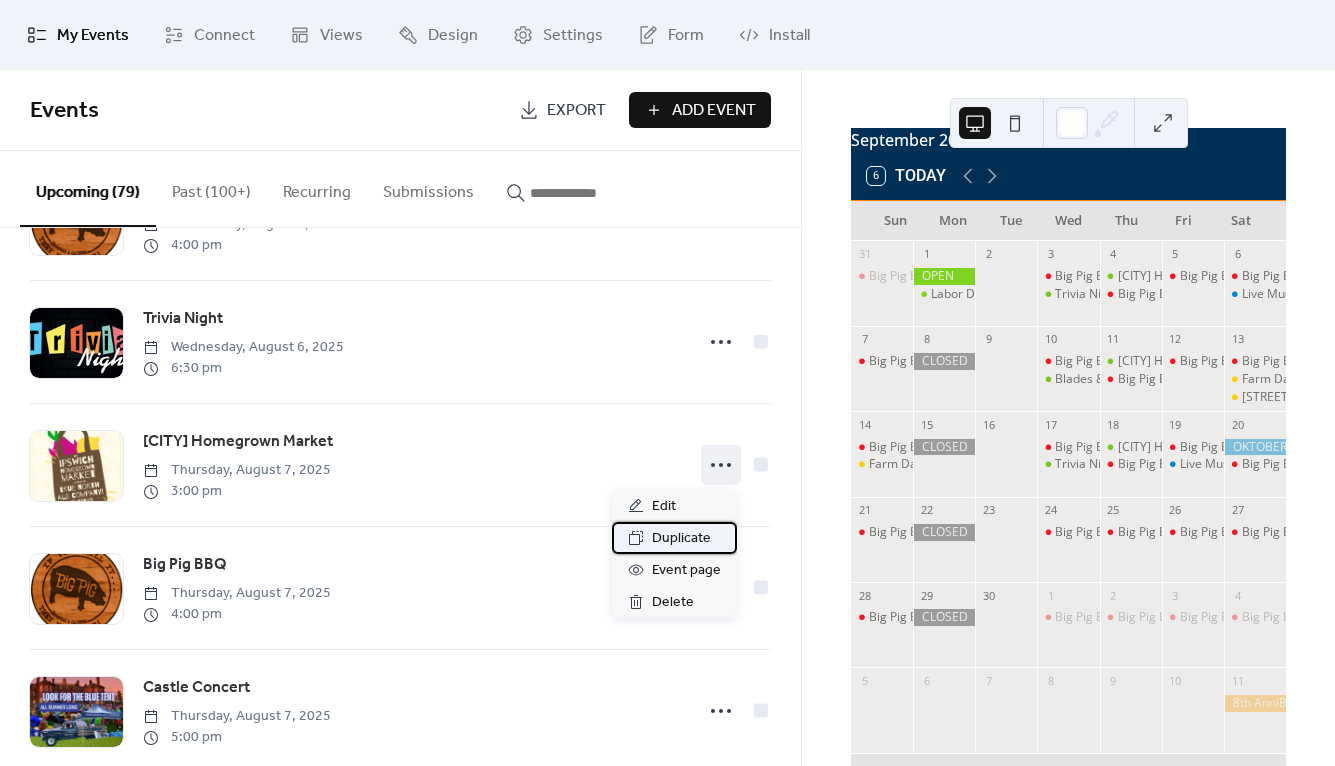 click on "Duplicate" at bounding box center (681, 539) 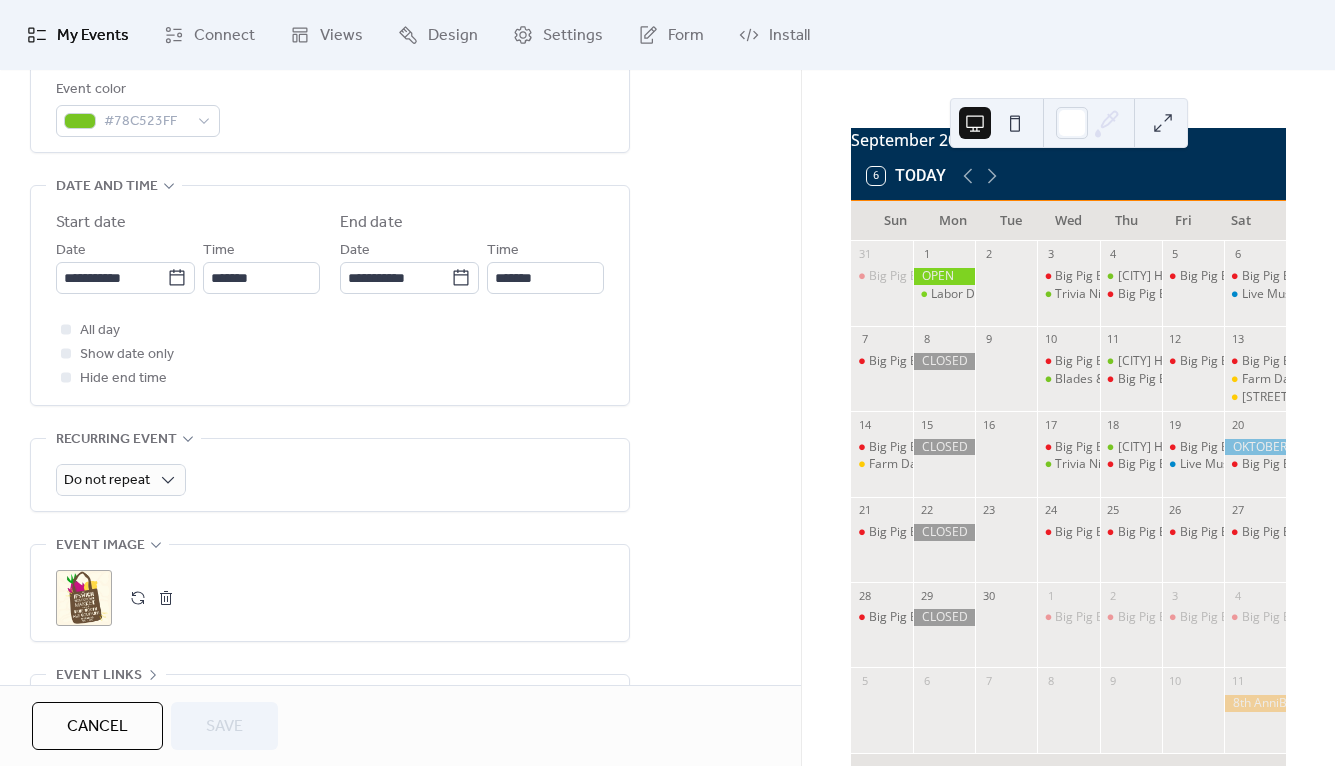scroll, scrollTop: 582, scrollLeft: 0, axis: vertical 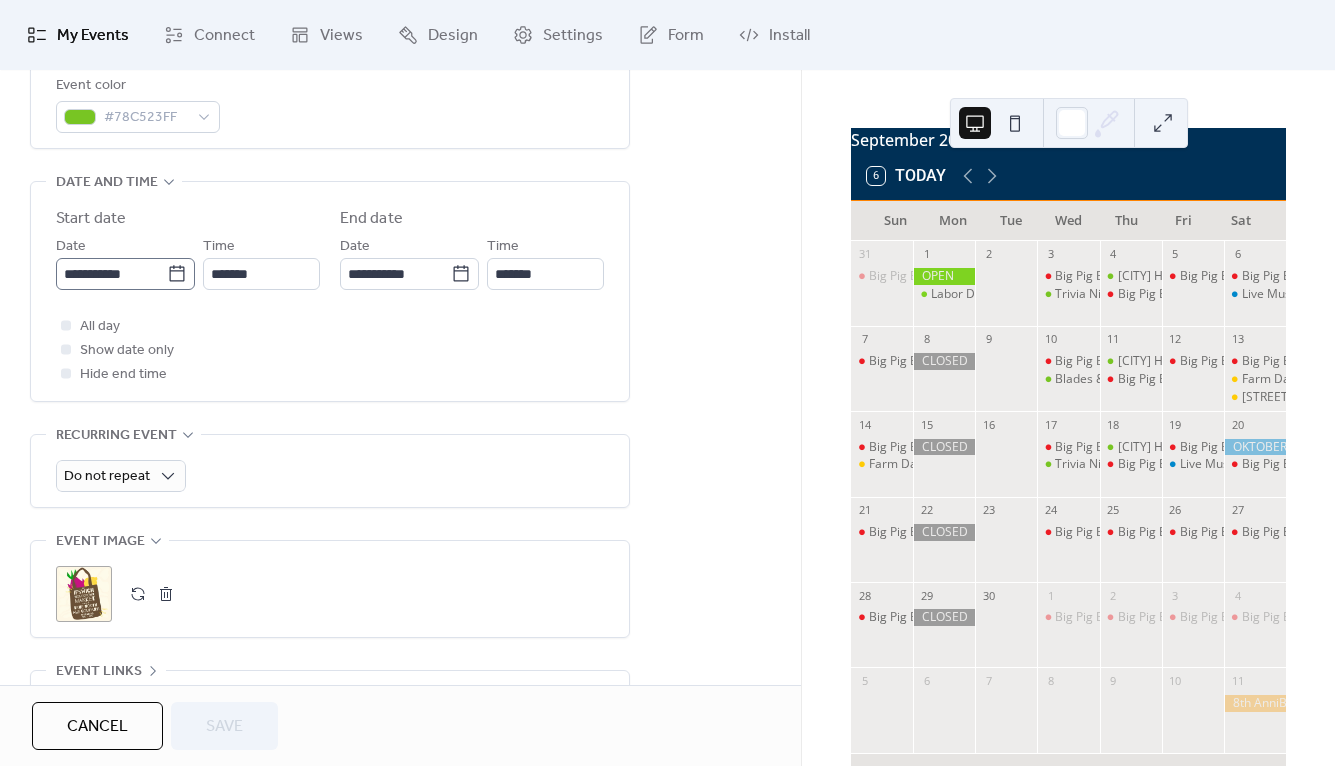 click 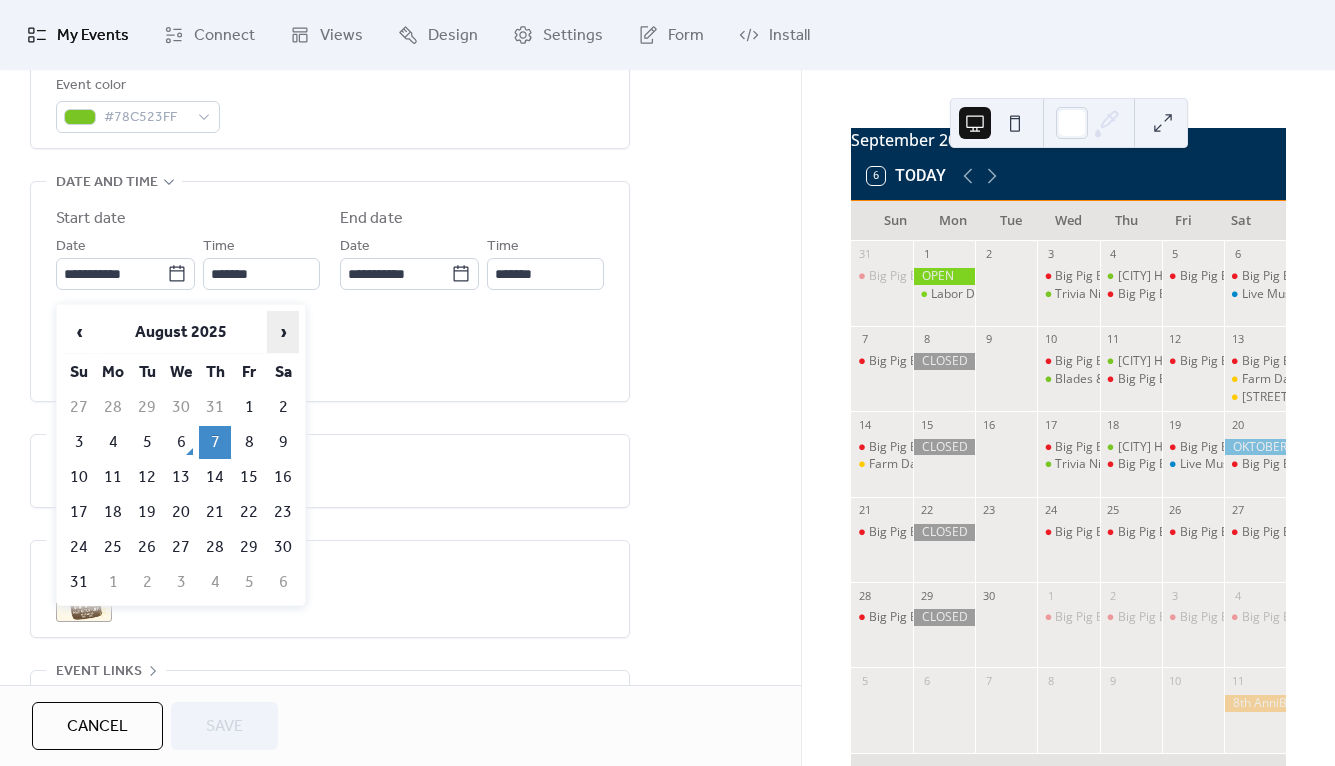 click on "›" at bounding box center (283, 332) 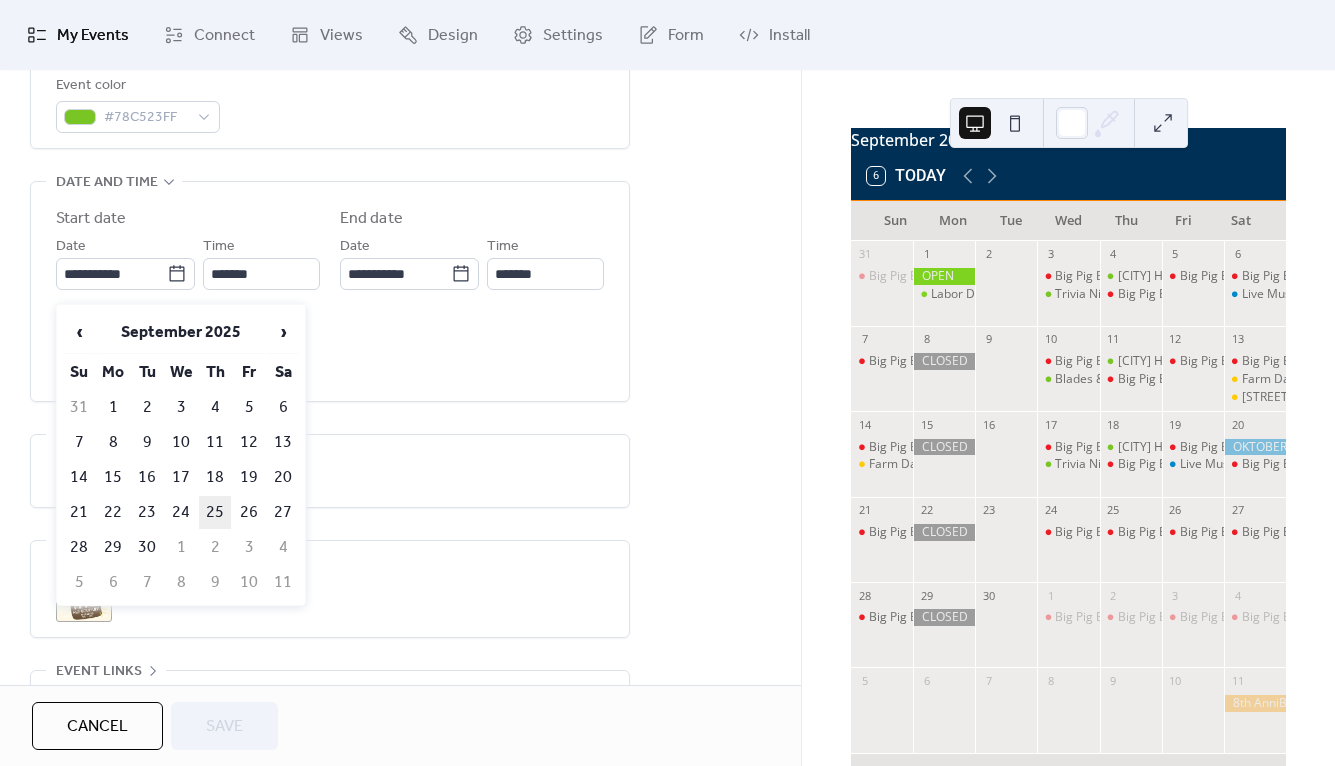 click on "25" at bounding box center (215, 512) 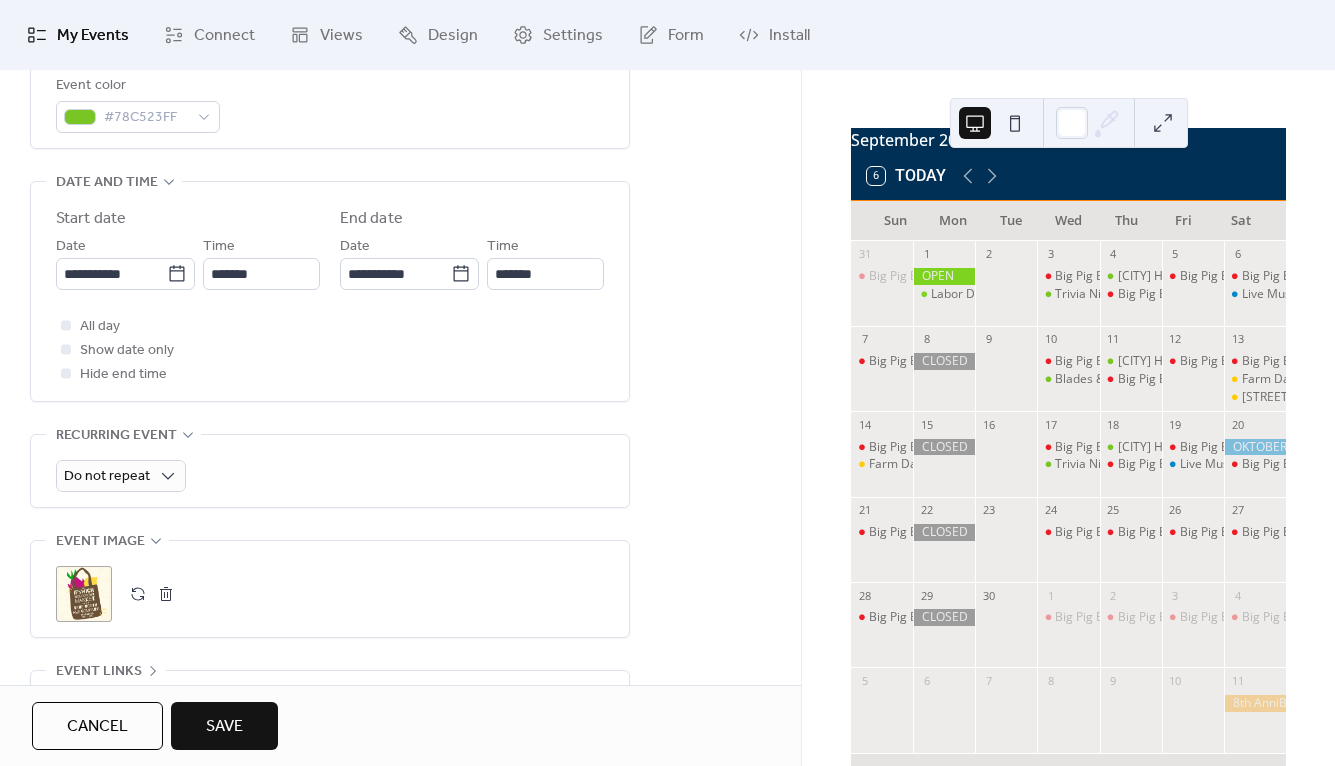 click on "Save" at bounding box center [224, 727] 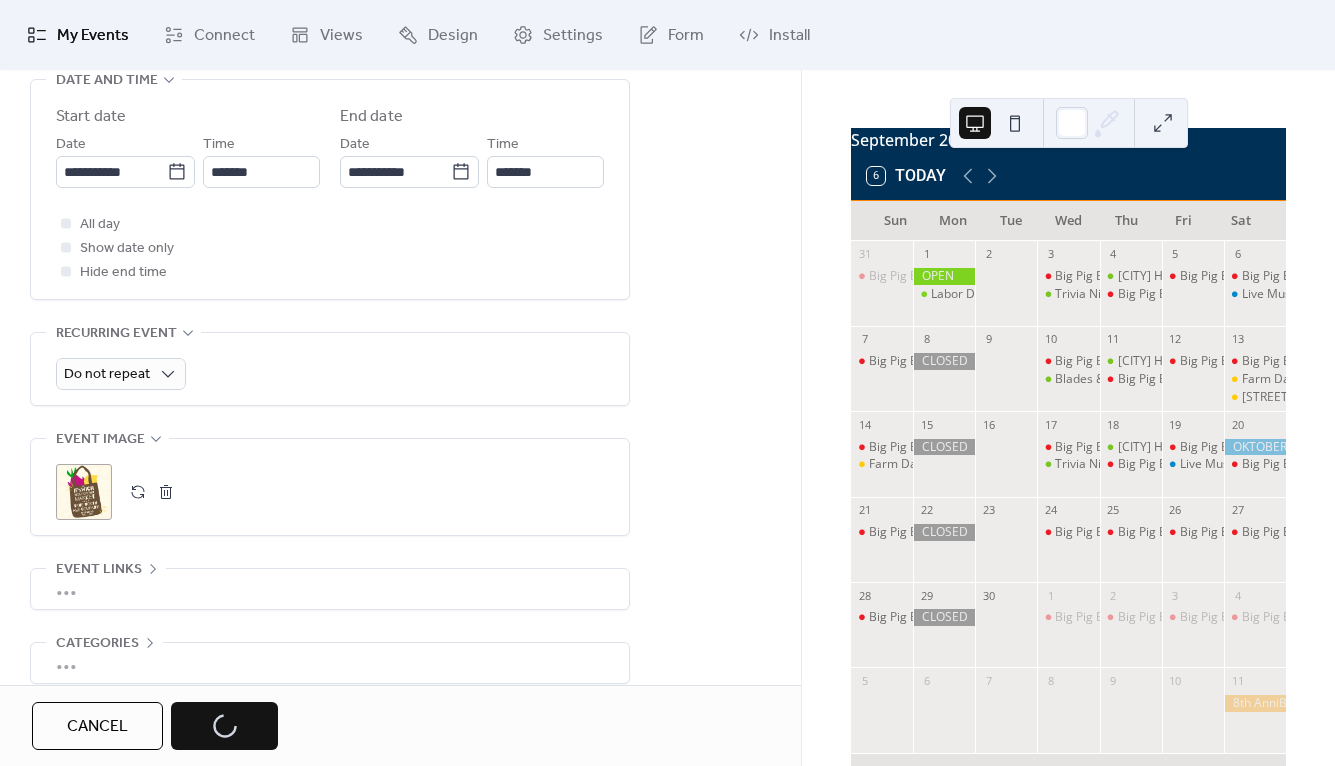 scroll, scrollTop: 680, scrollLeft: 0, axis: vertical 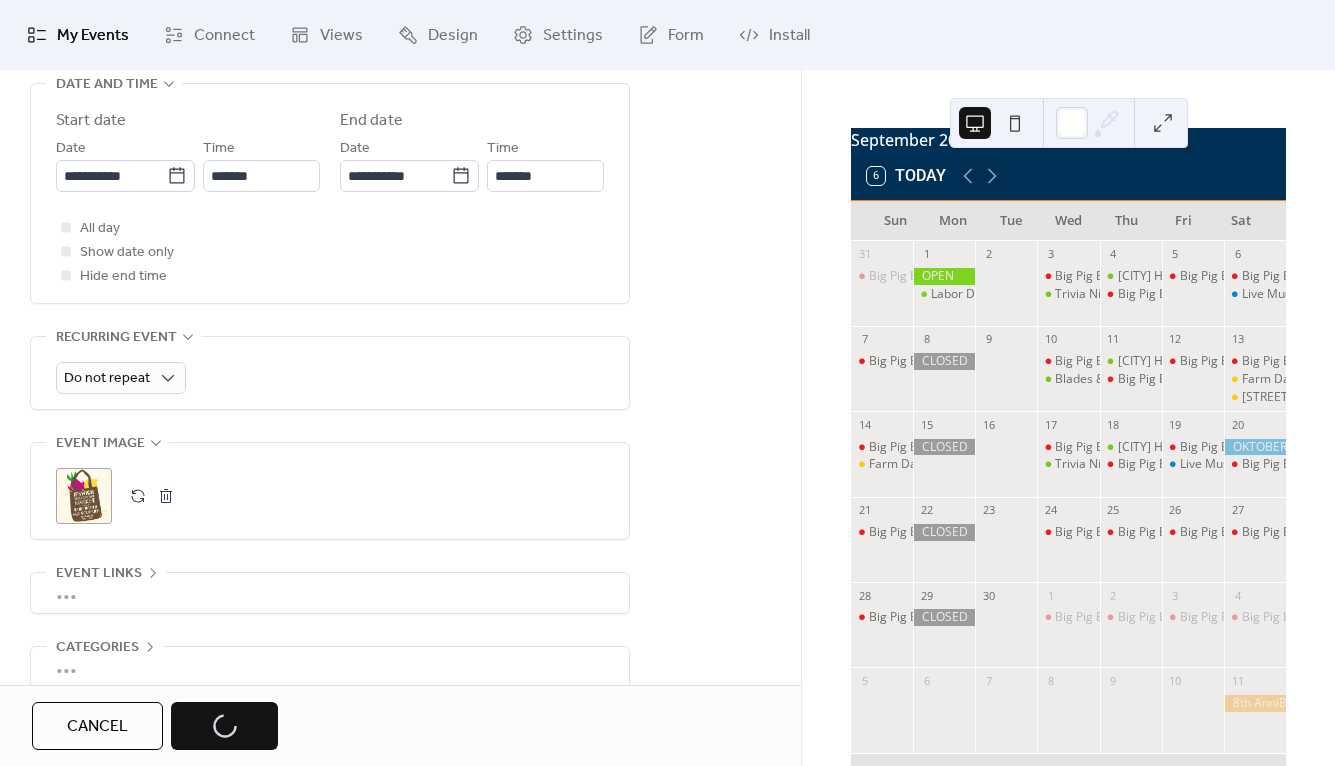 click on "**********" at bounding box center [400, 142] 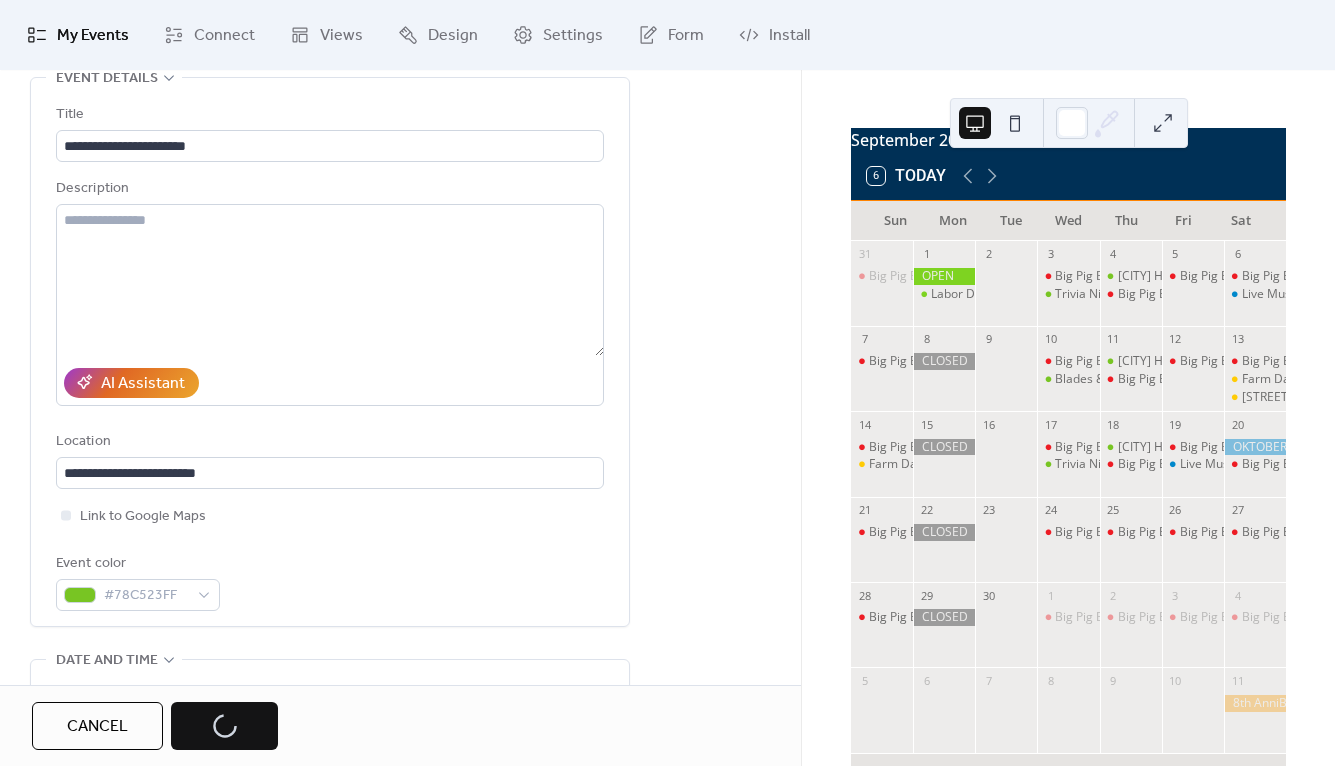 scroll, scrollTop: 0, scrollLeft: 0, axis: both 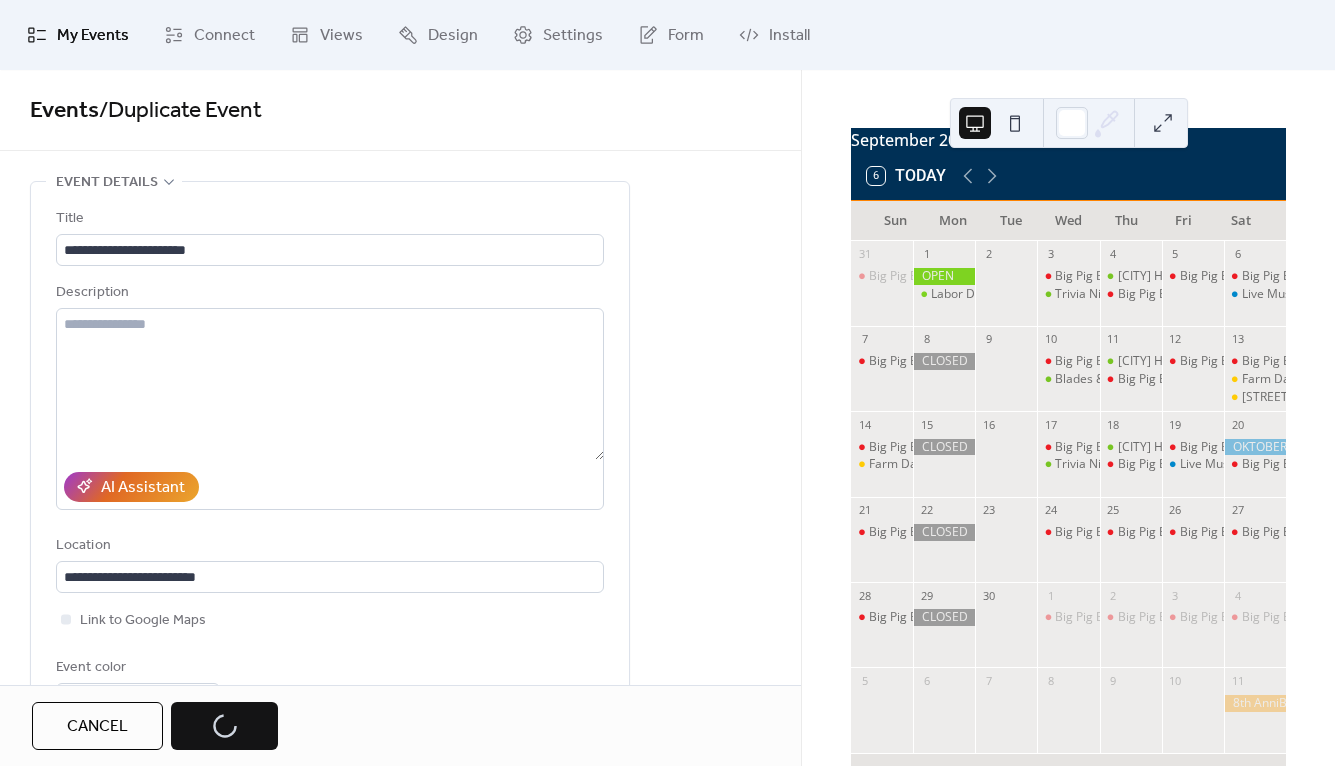 click on "**********" at bounding box center [400, 822] 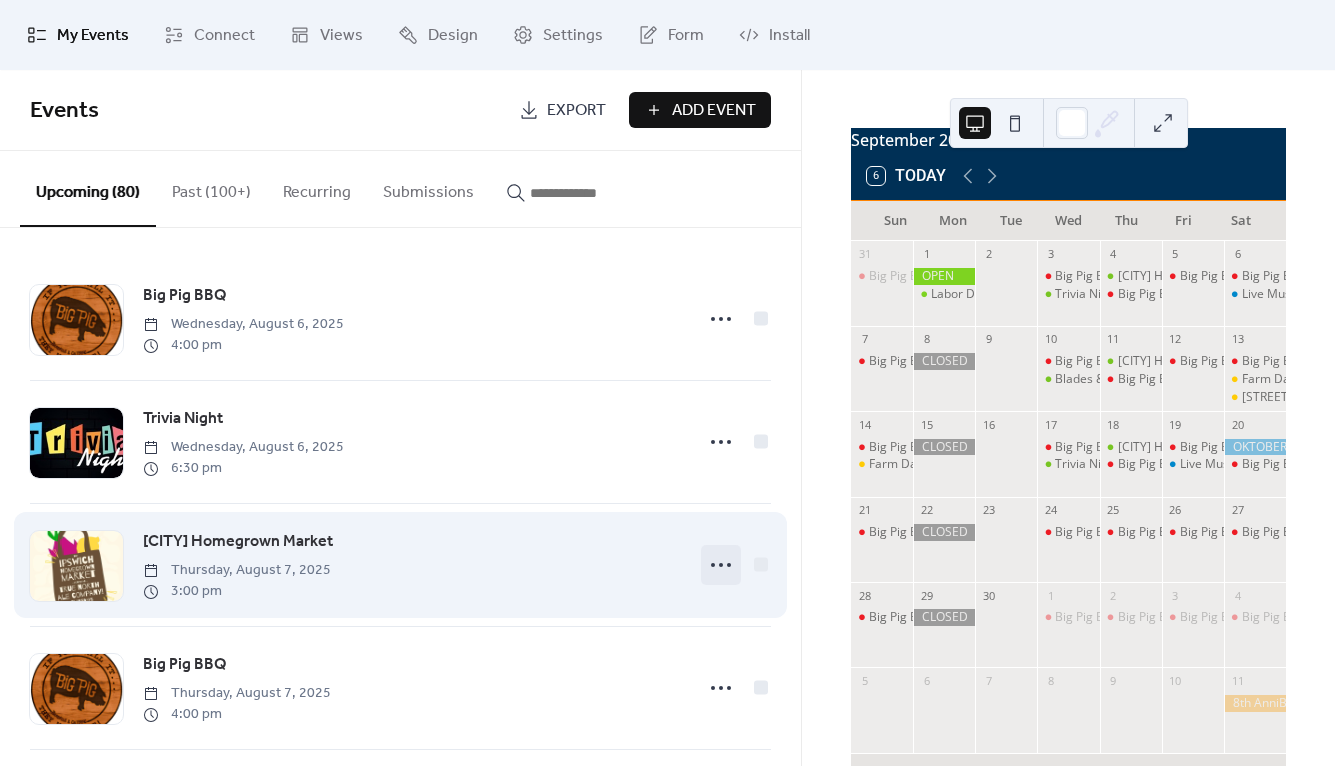 click 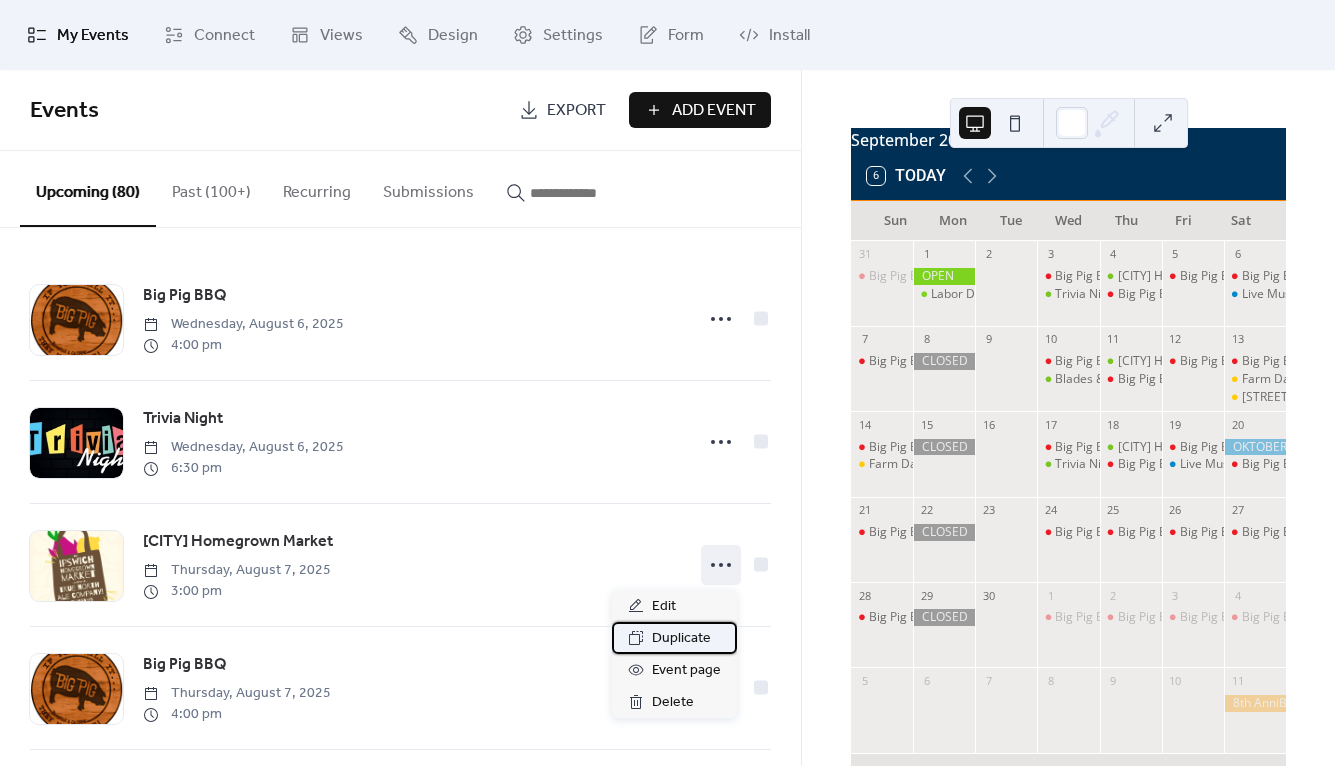 click on "Duplicate" at bounding box center [681, 639] 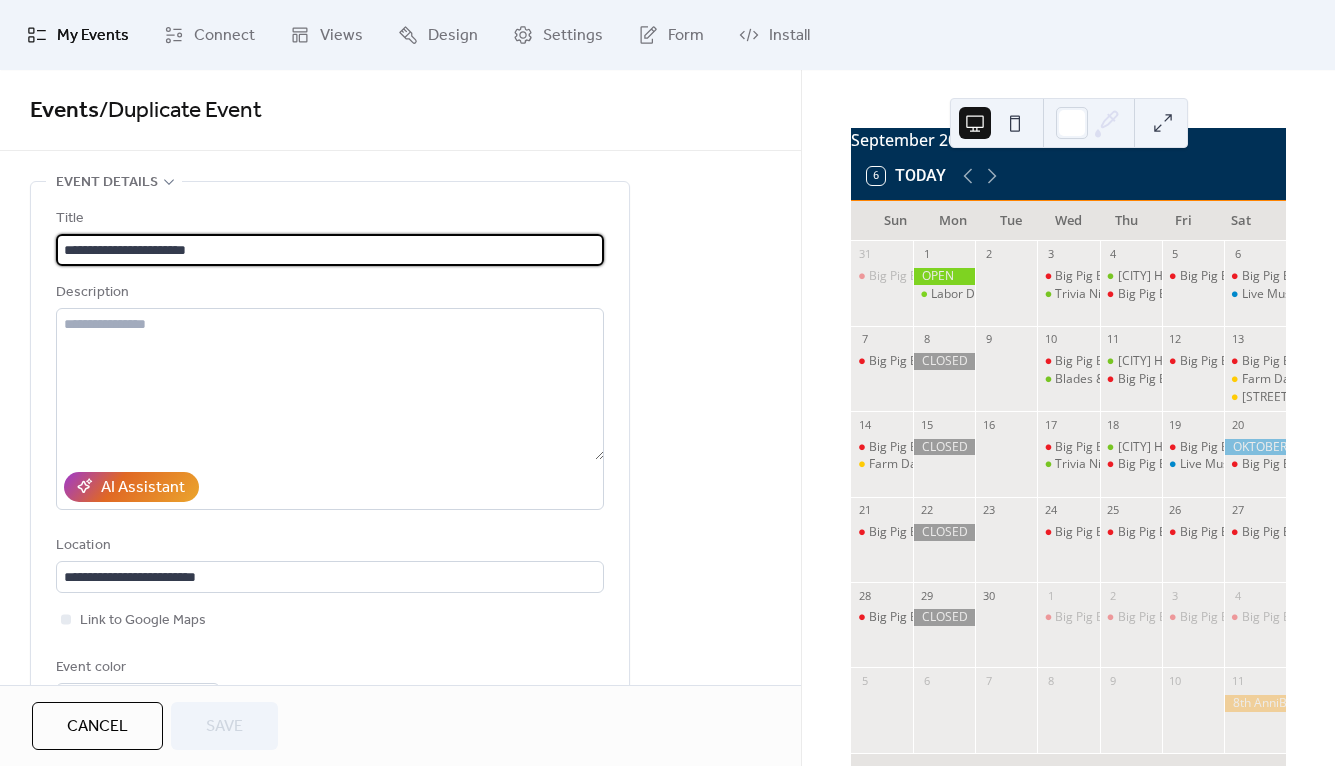 scroll, scrollTop: 355, scrollLeft: 0, axis: vertical 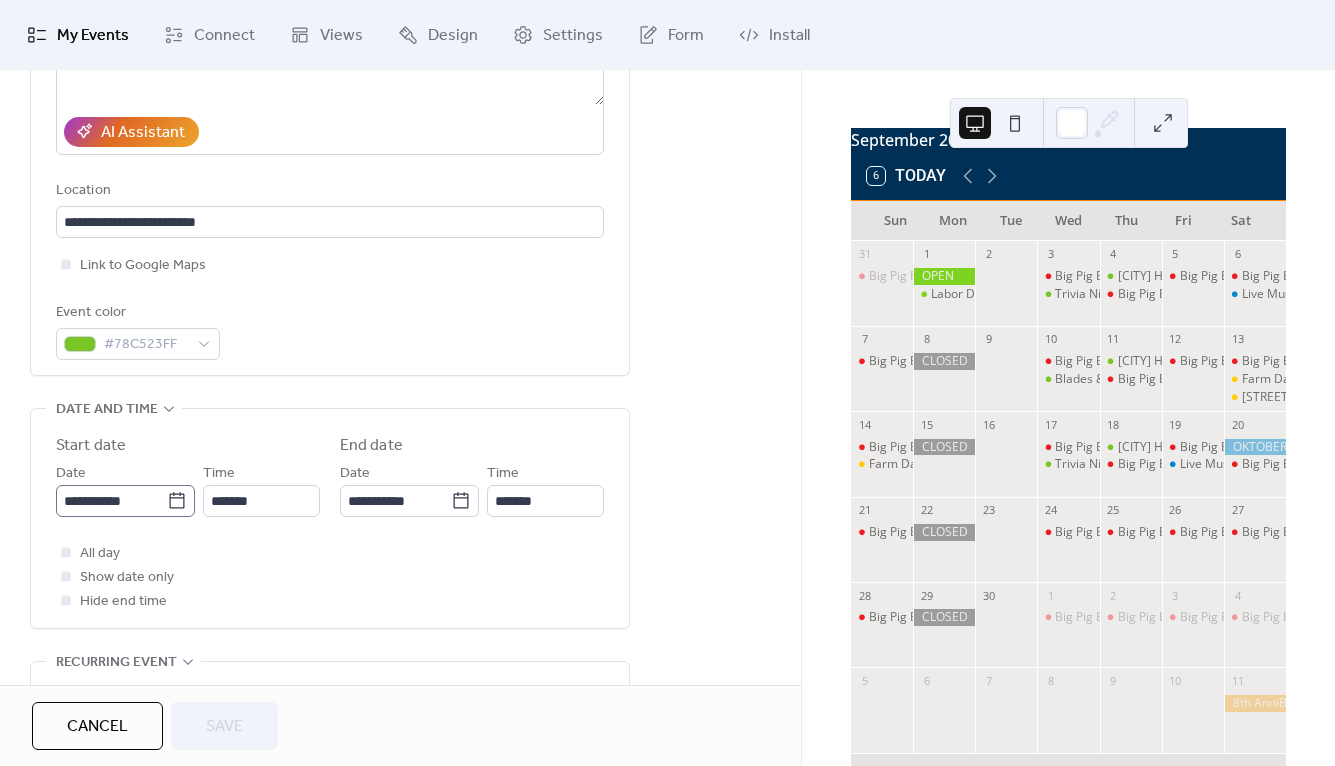 click 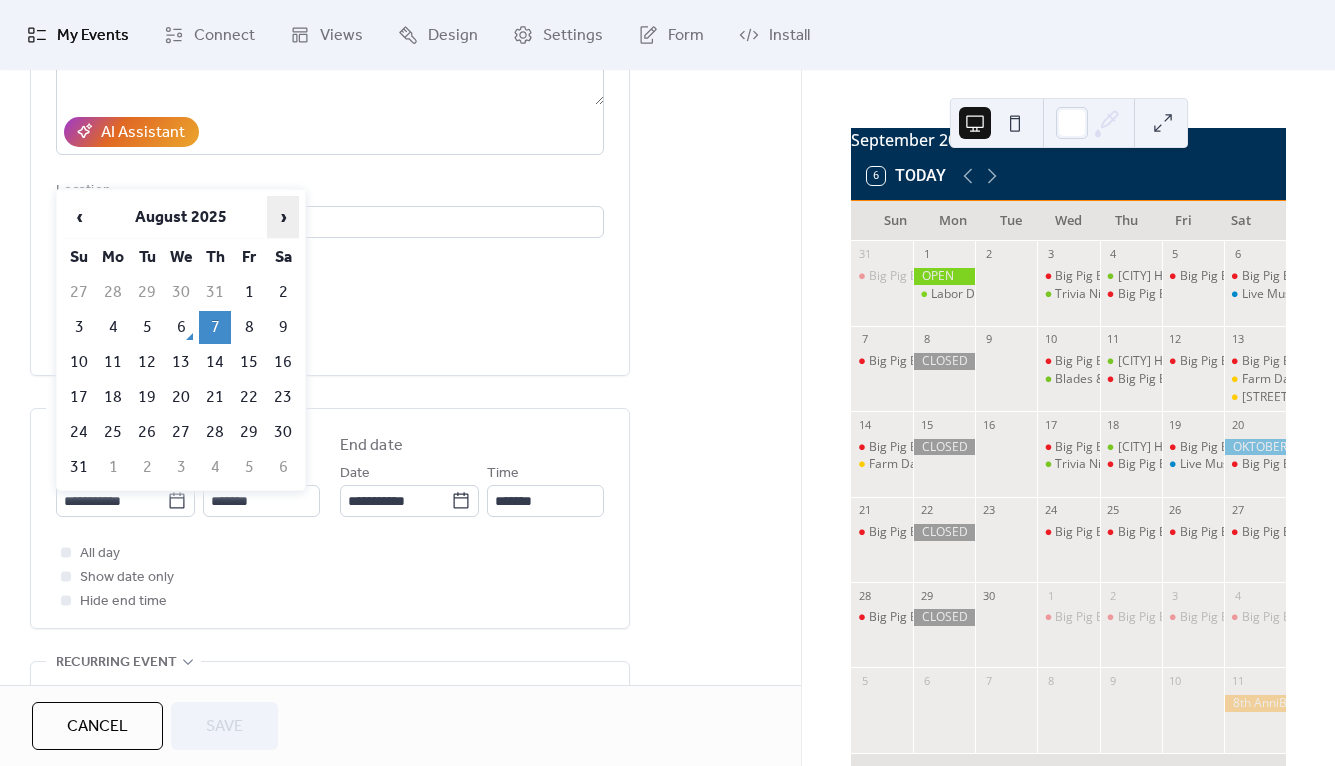 click on "›" at bounding box center (283, 217) 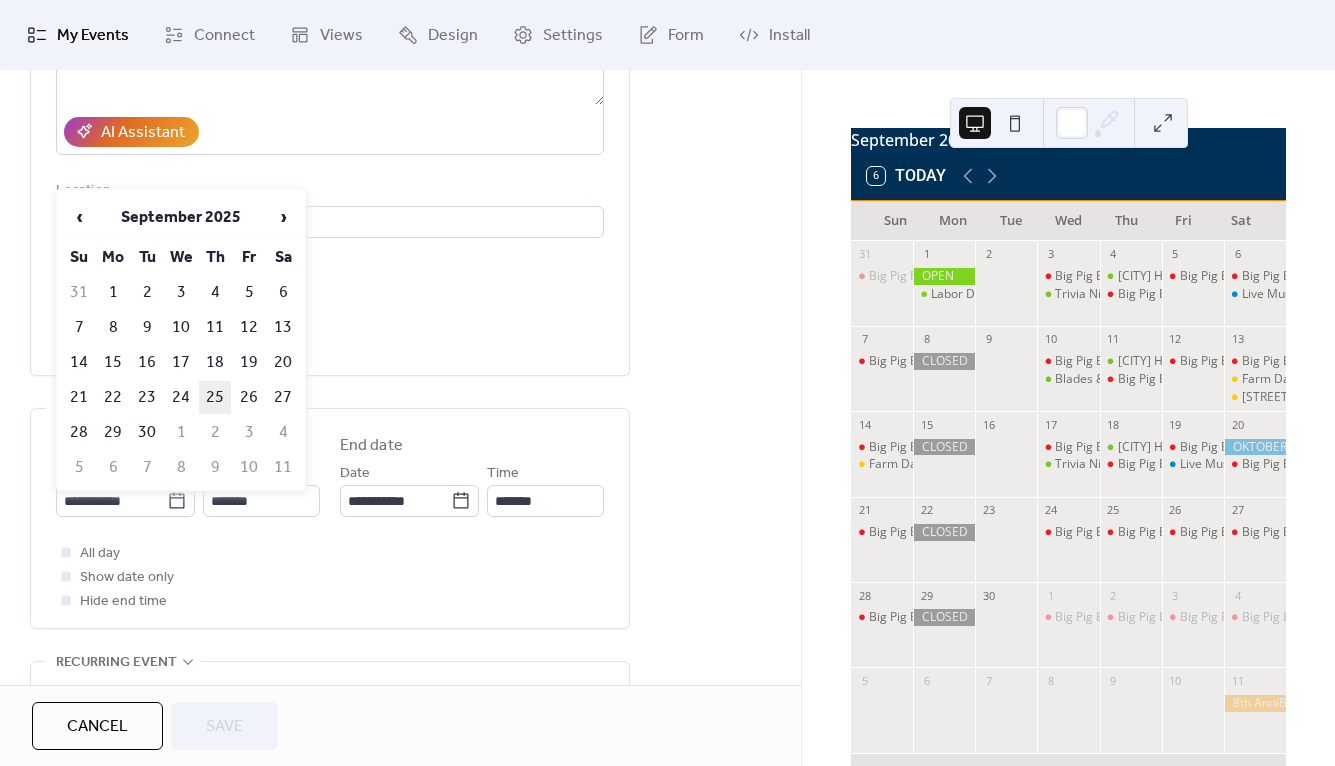 click on "25" at bounding box center [215, 397] 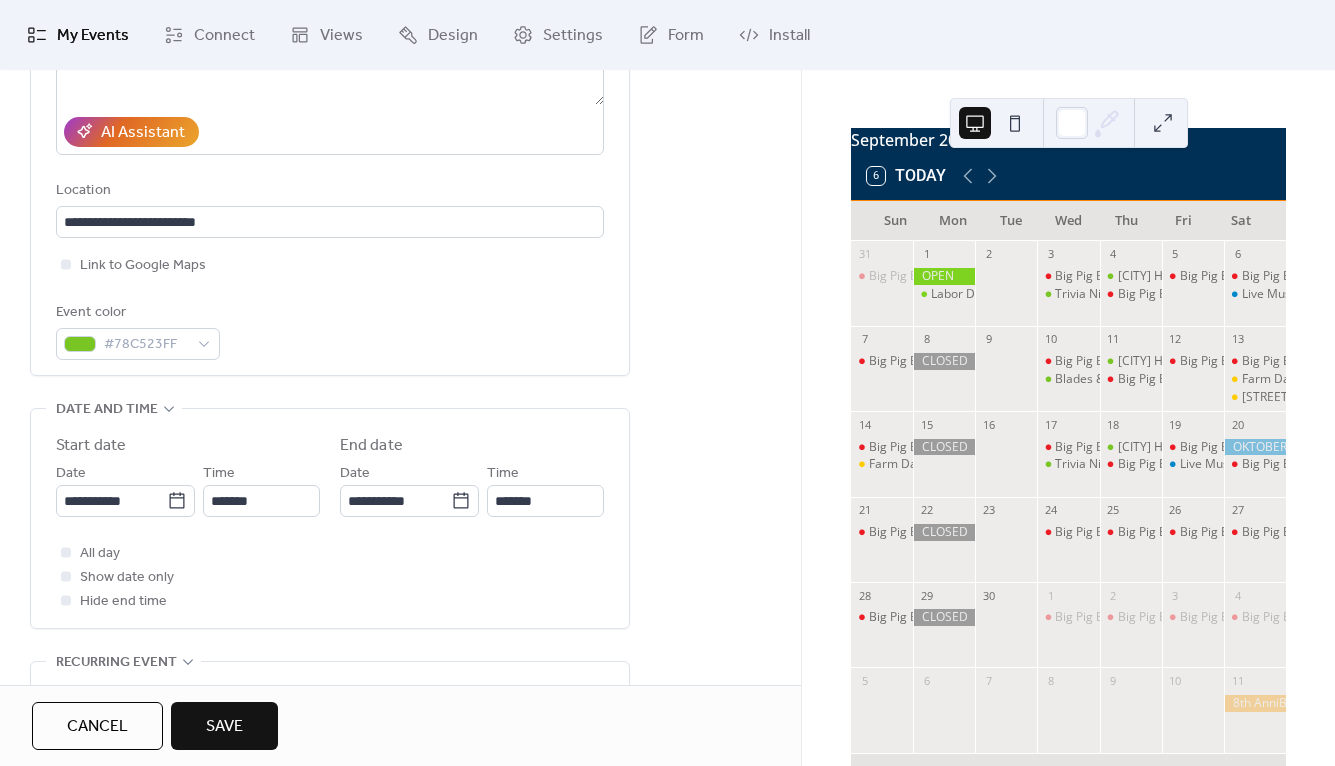 click on "Save" at bounding box center (224, 727) 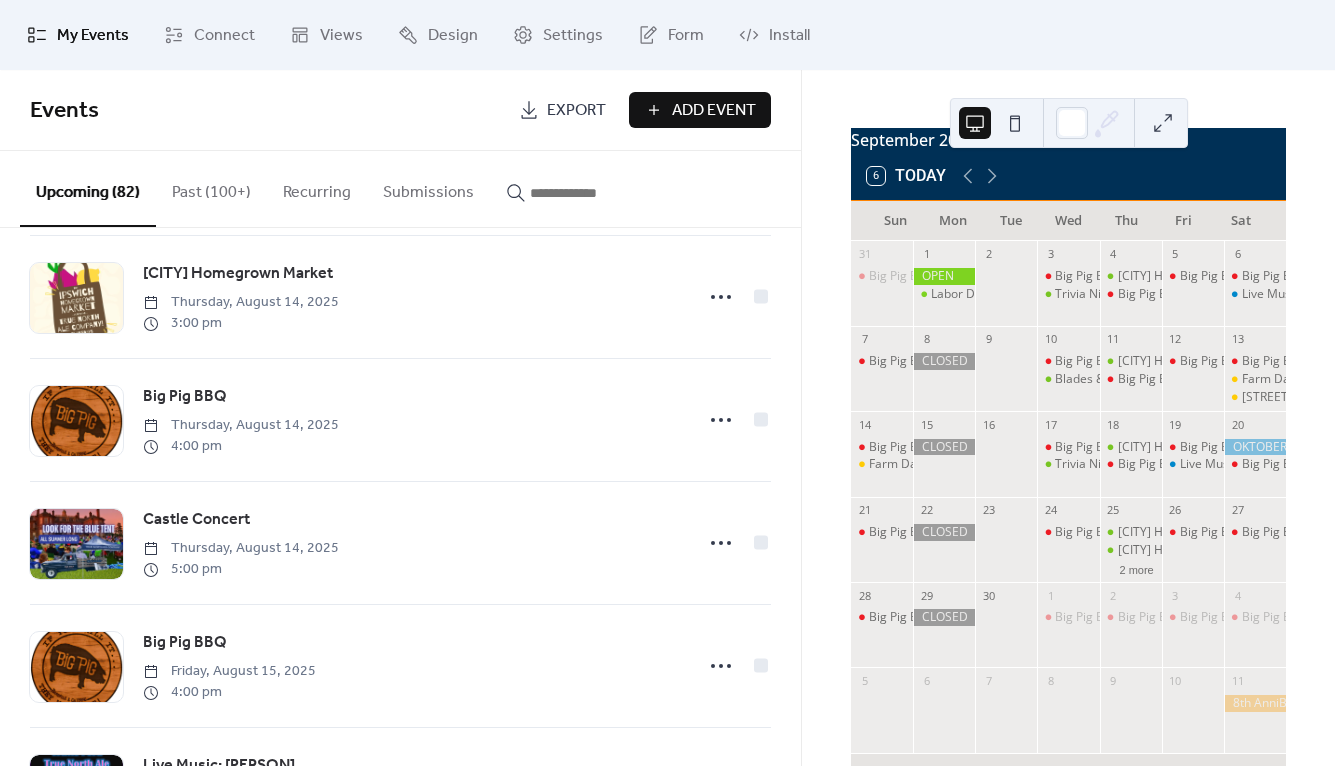 scroll, scrollTop: 1550, scrollLeft: 0, axis: vertical 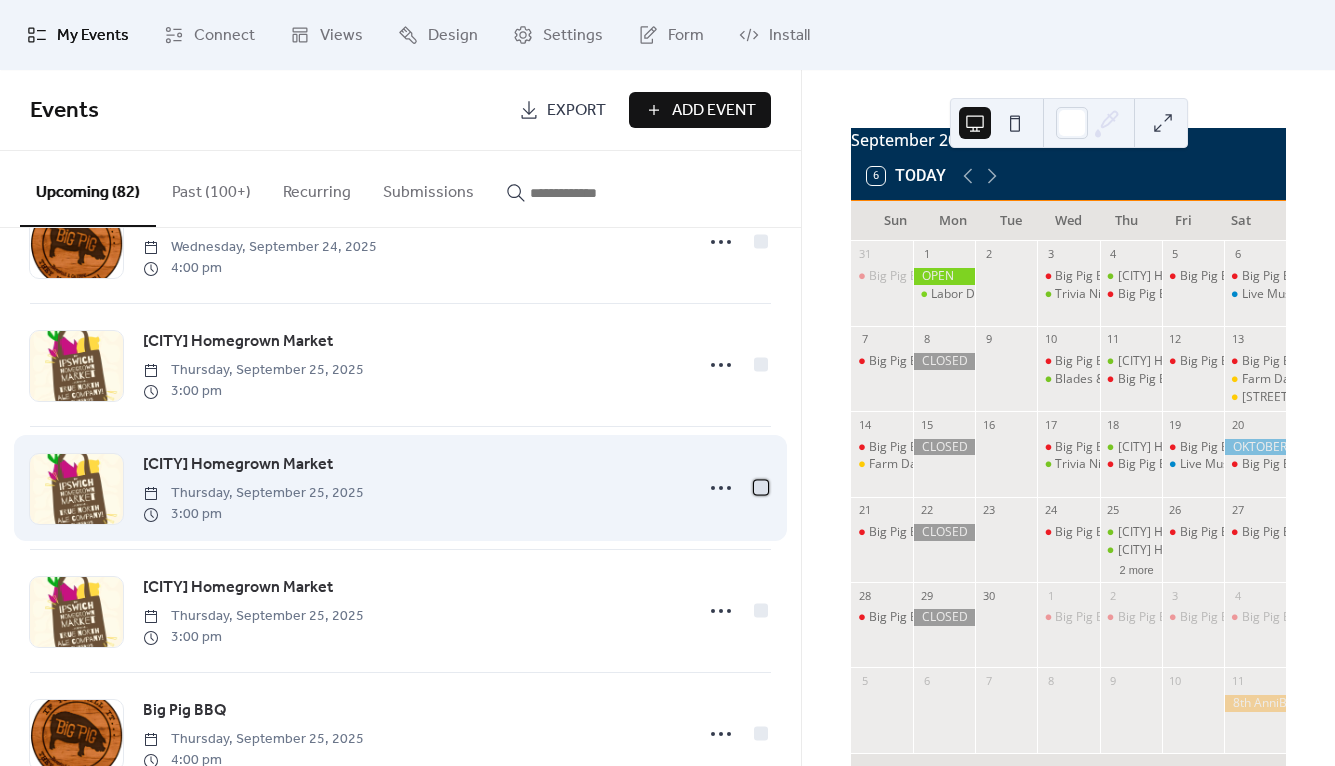 click at bounding box center [761, 487] 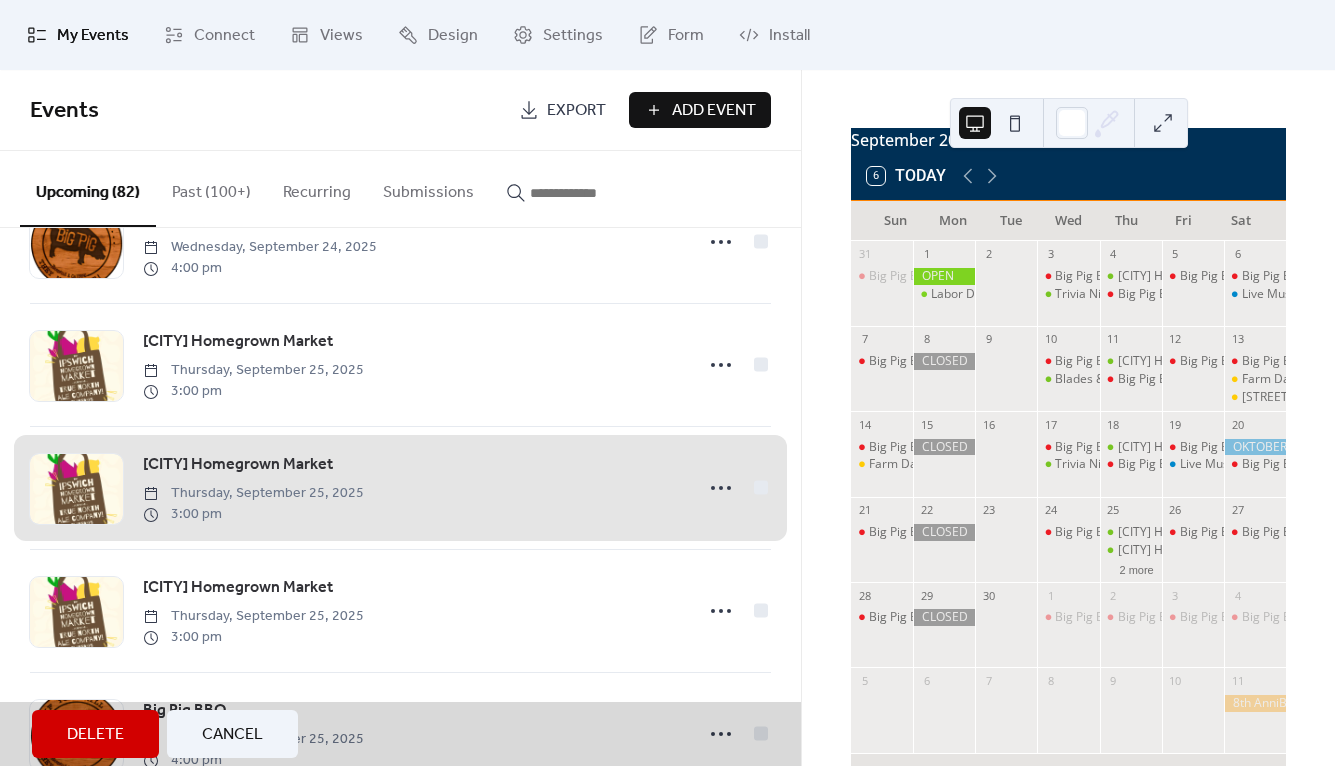 click on "Delete" at bounding box center [95, 735] 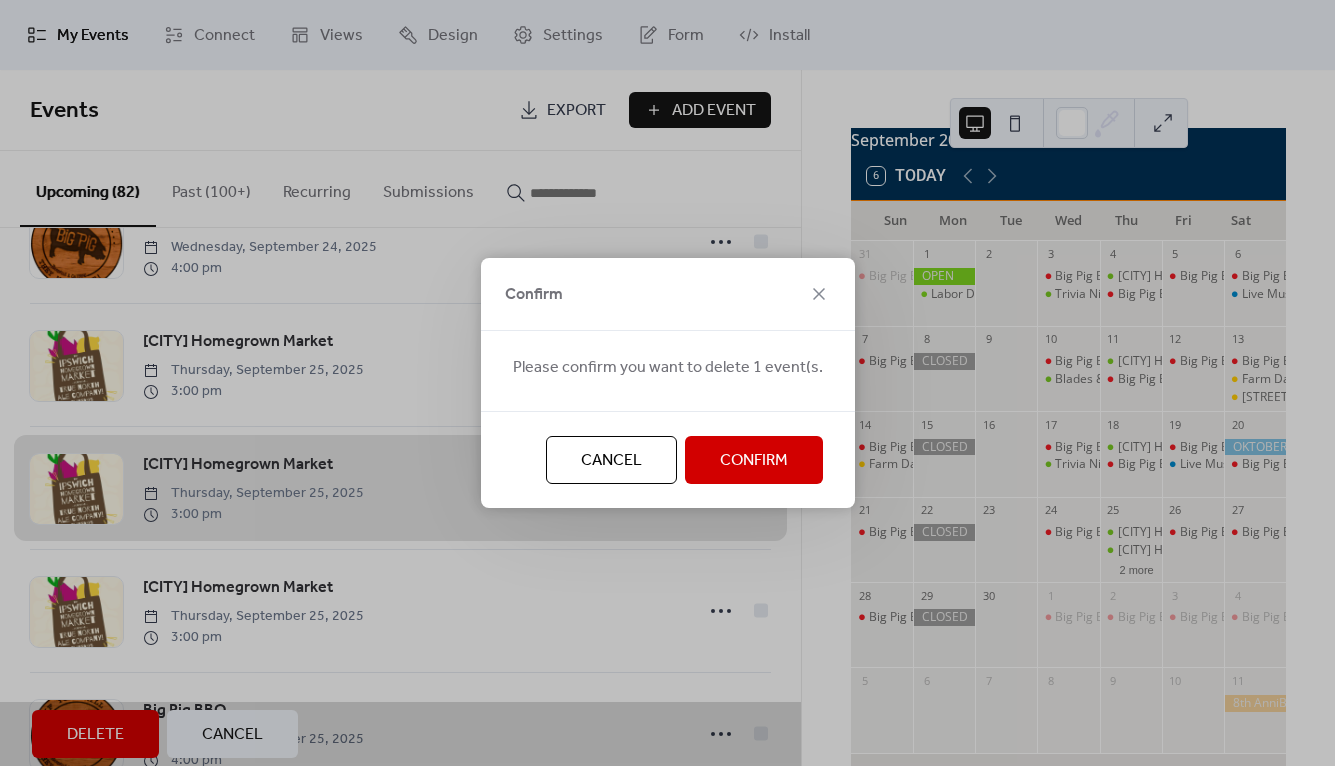 click on "Confirm" at bounding box center (754, 461) 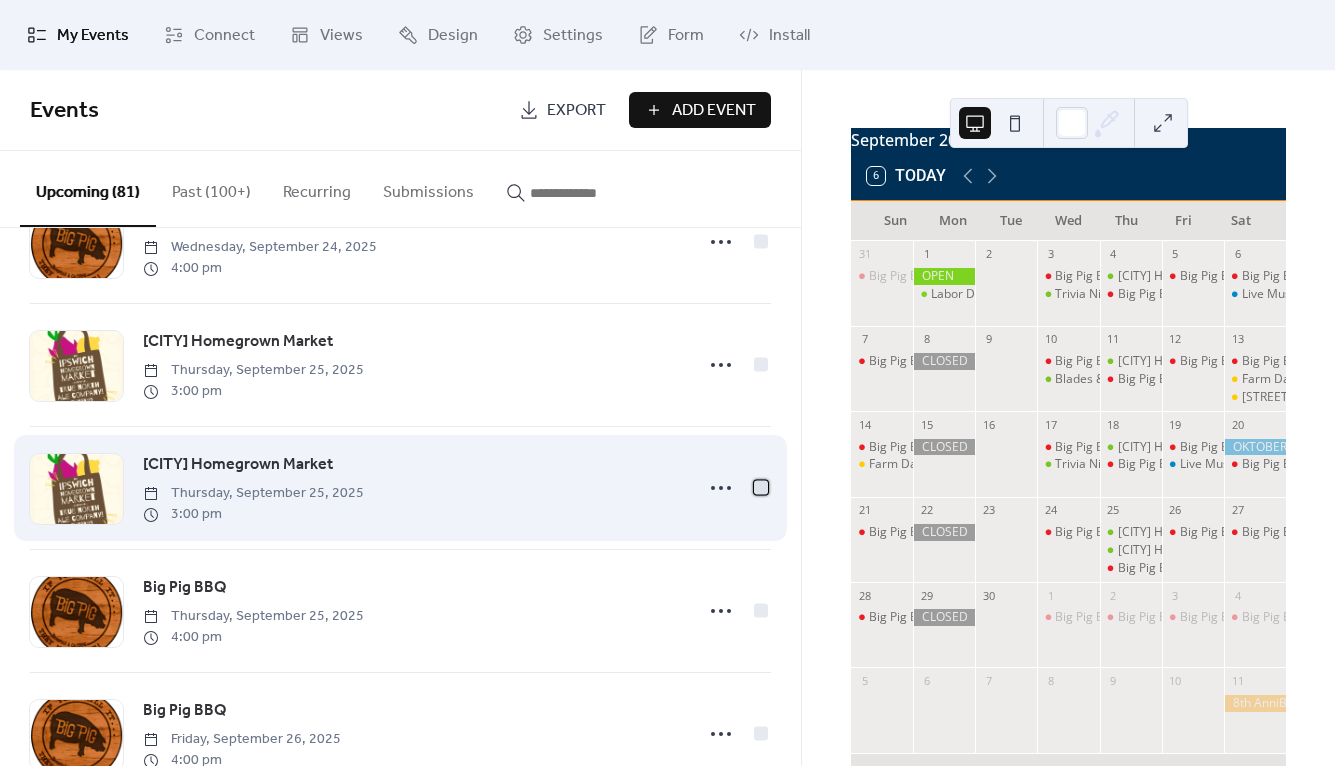 click at bounding box center [761, 487] 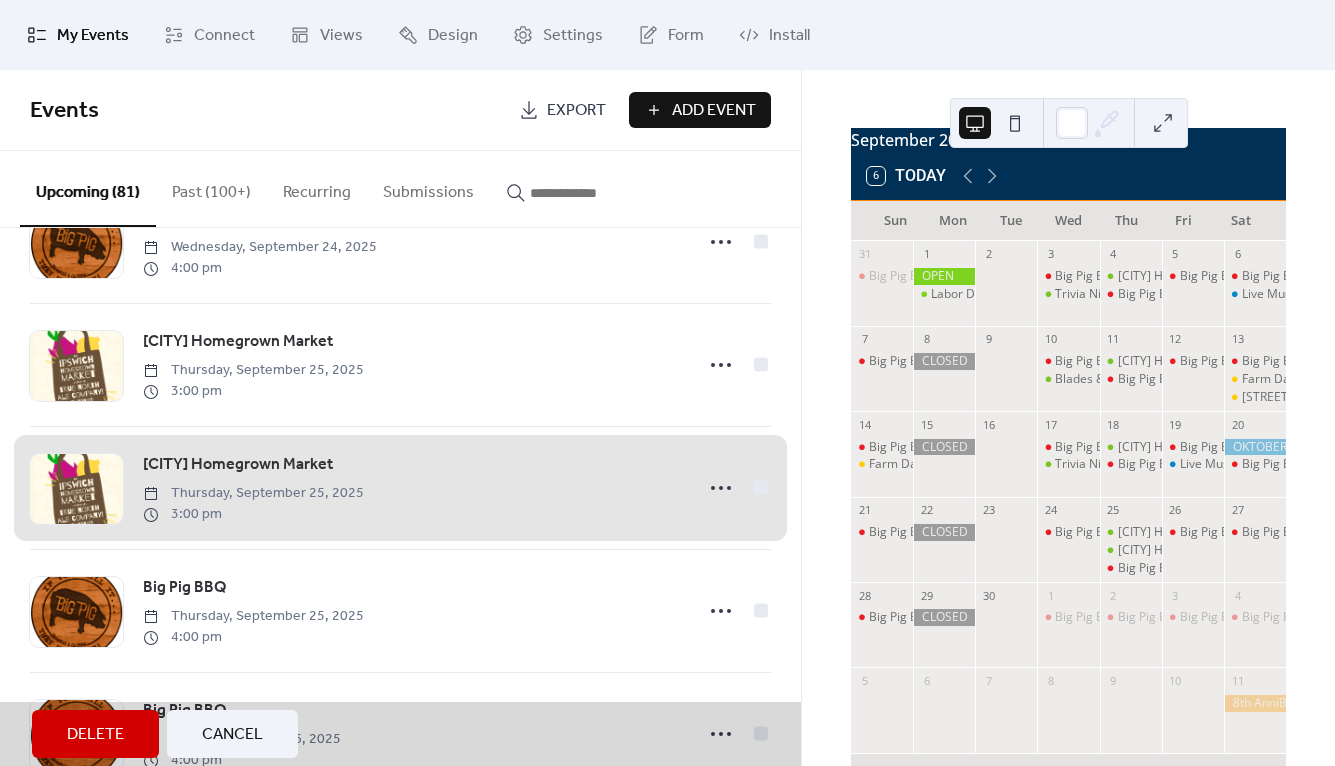 click on "Delete" at bounding box center (95, 735) 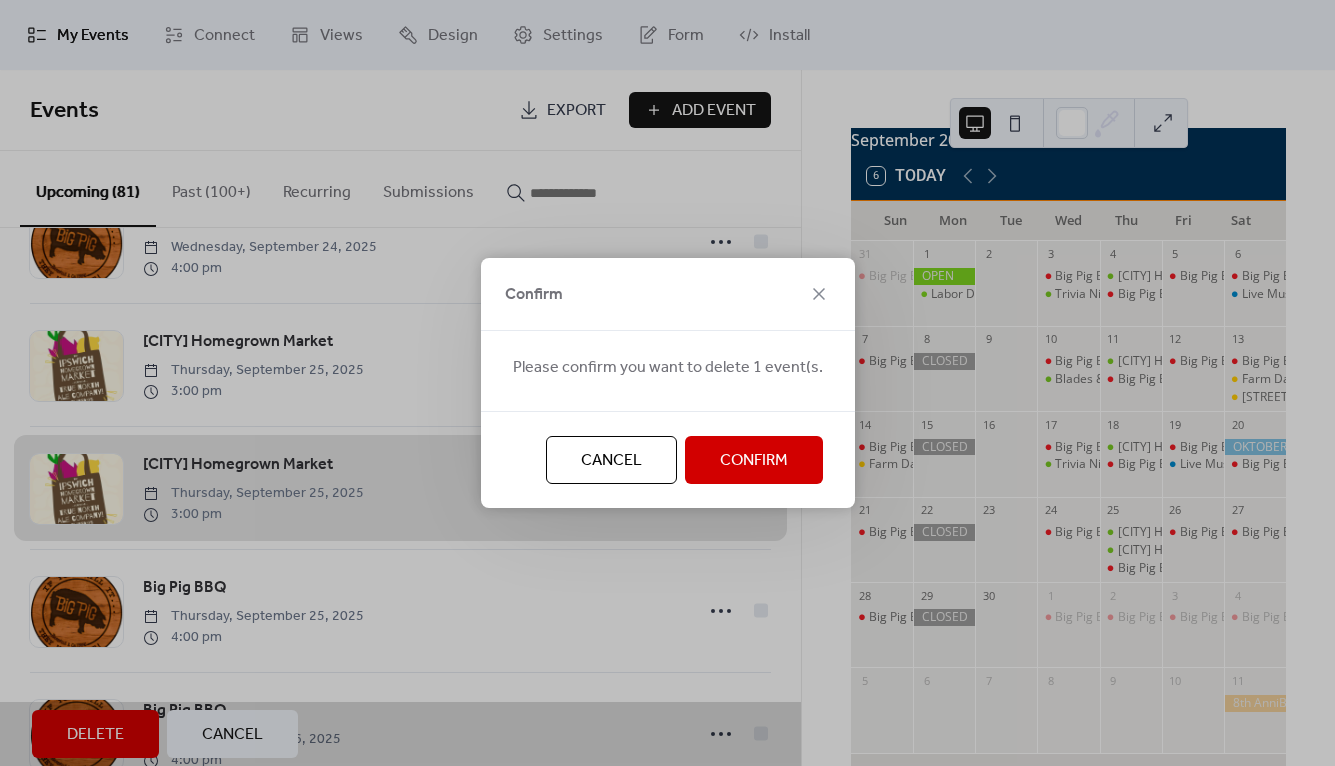 click on "Confirm" at bounding box center [754, 461] 